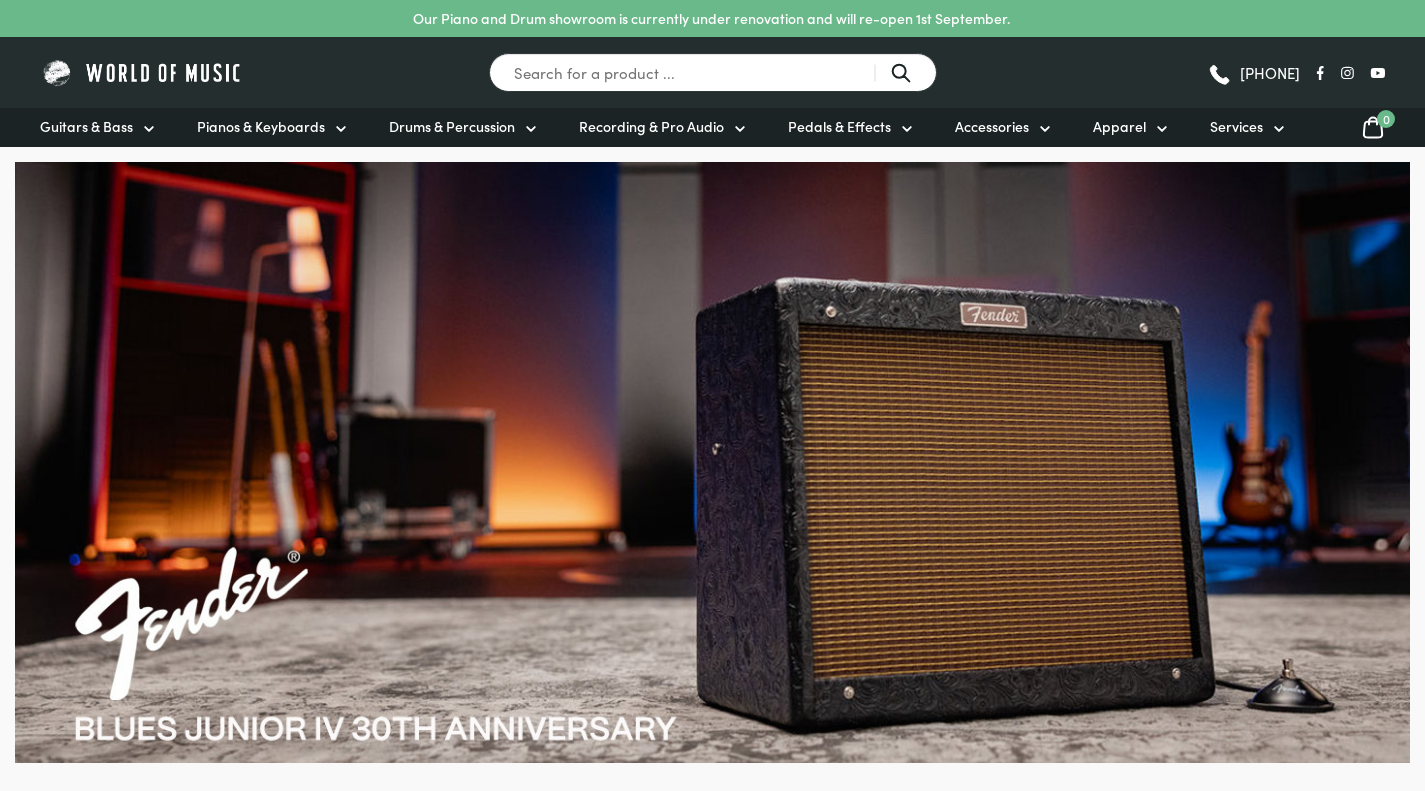 scroll, scrollTop: 0, scrollLeft: 0, axis: both 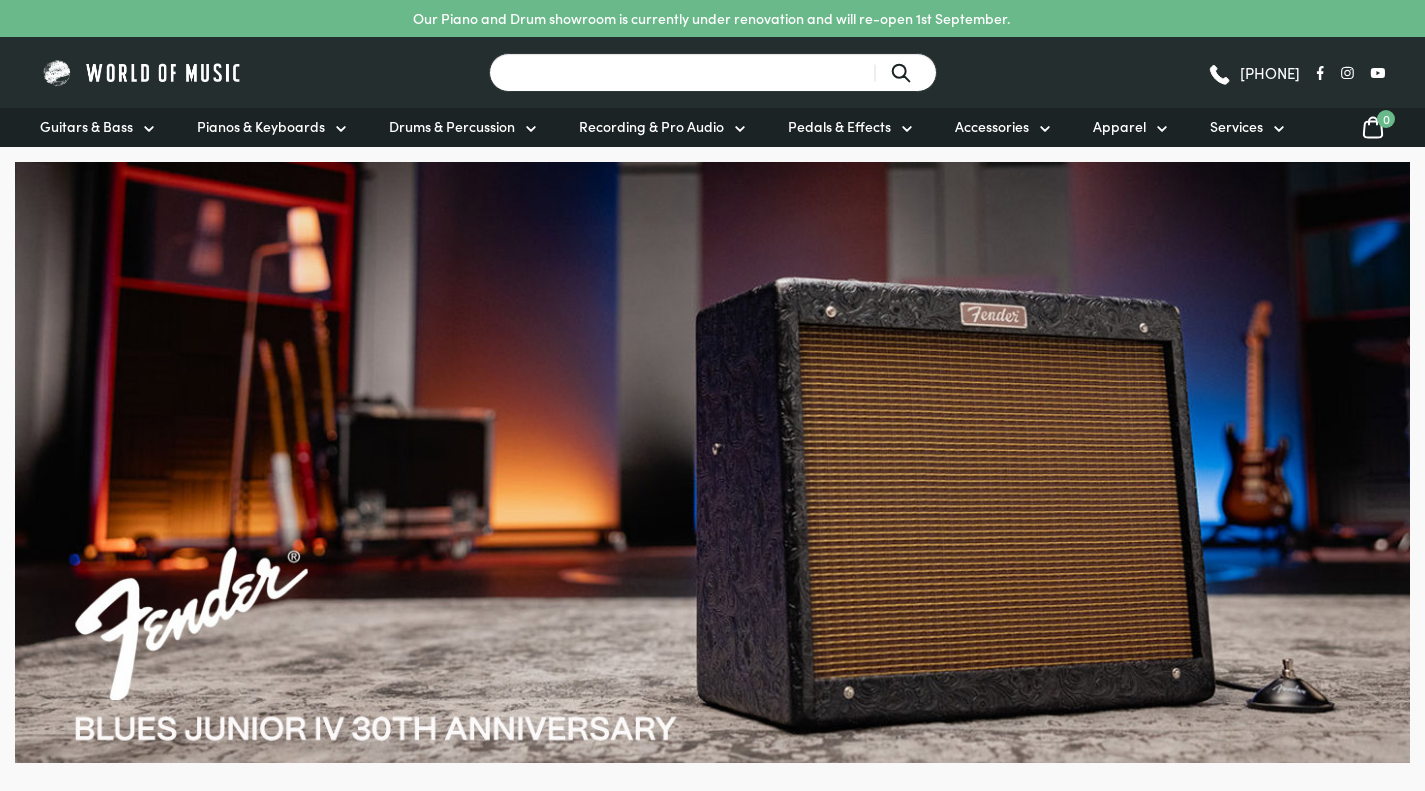 click on "Search for a product ..." at bounding box center (713, 72) 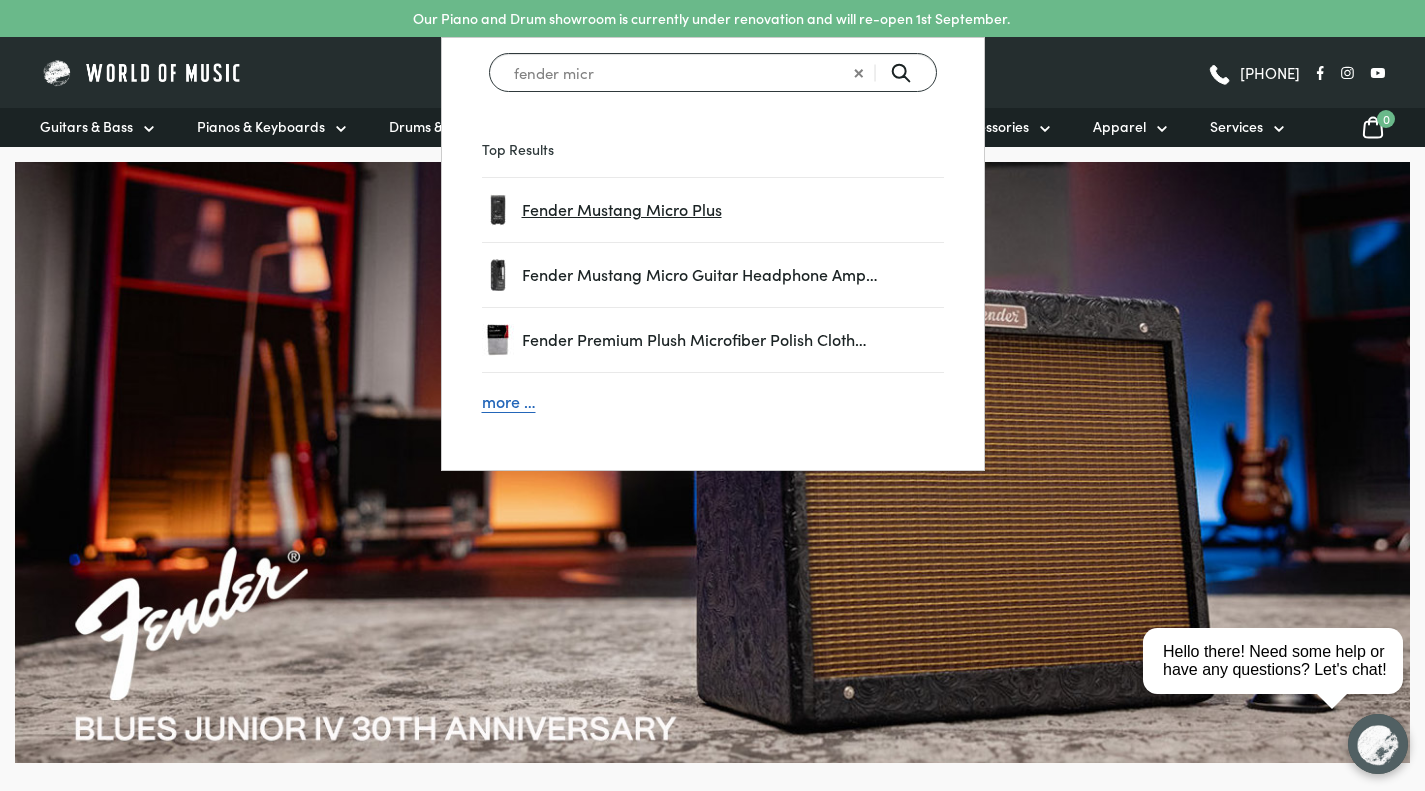 type on "fender micr" 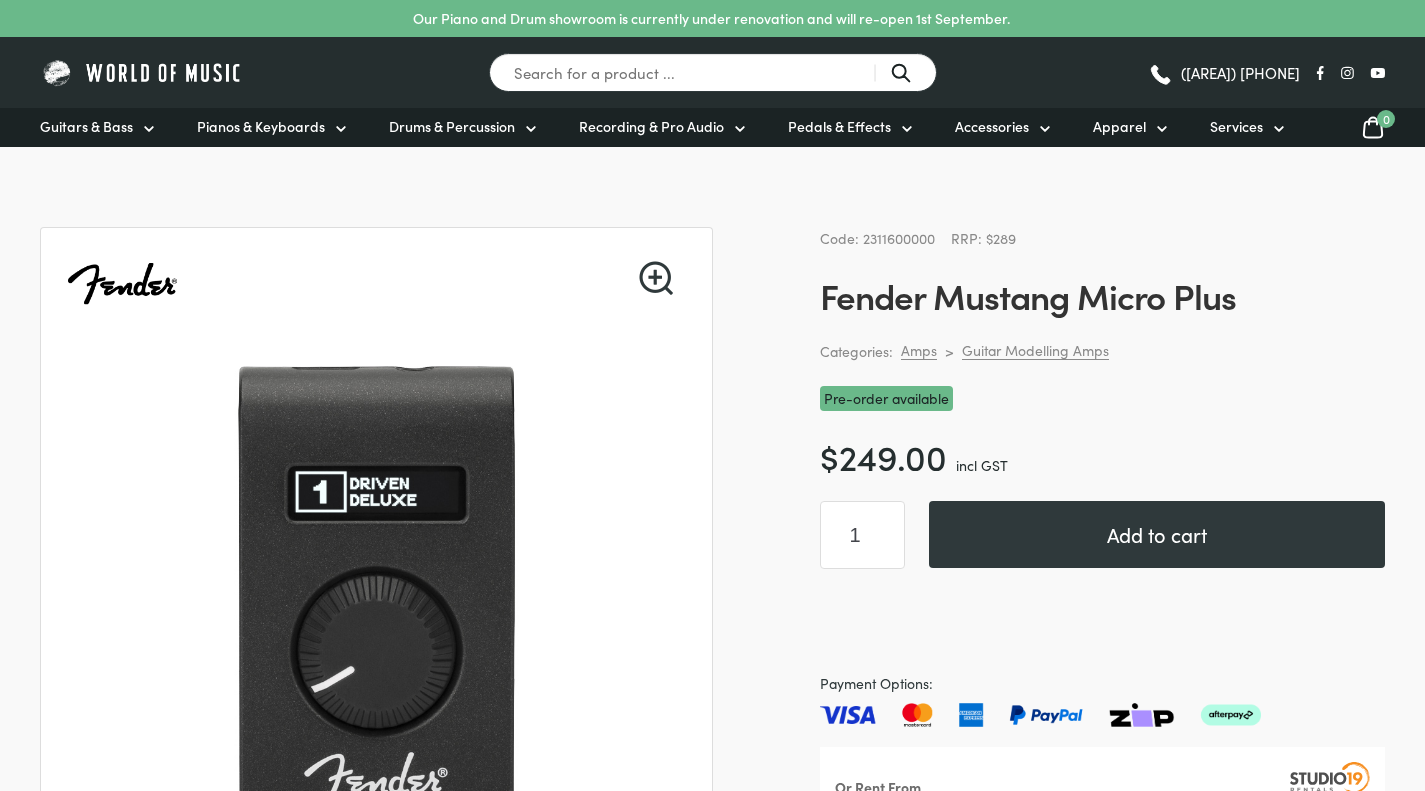 scroll, scrollTop: 0, scrollLeft: 0, axis: both 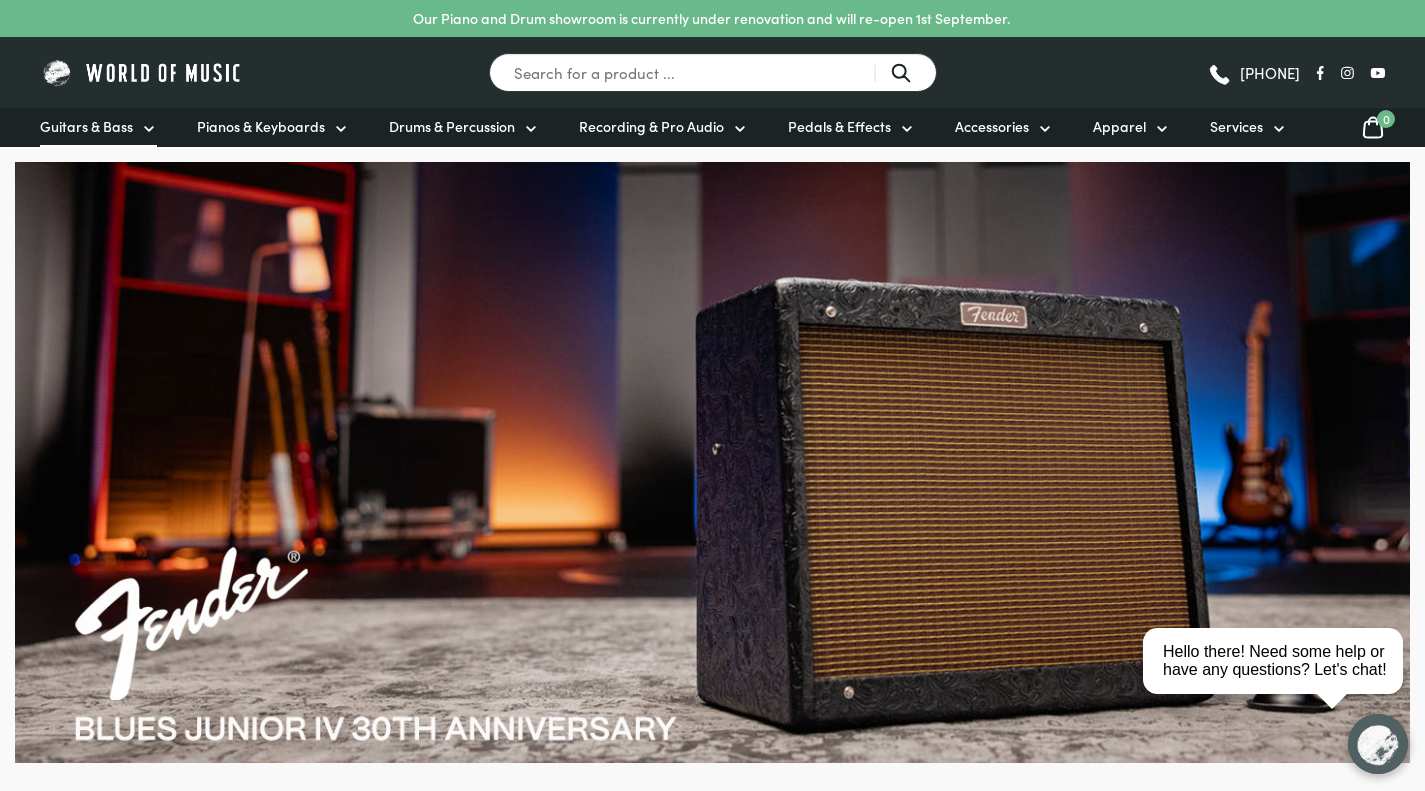 click on "Guitars & Bass" at bounding box center [98, 127] 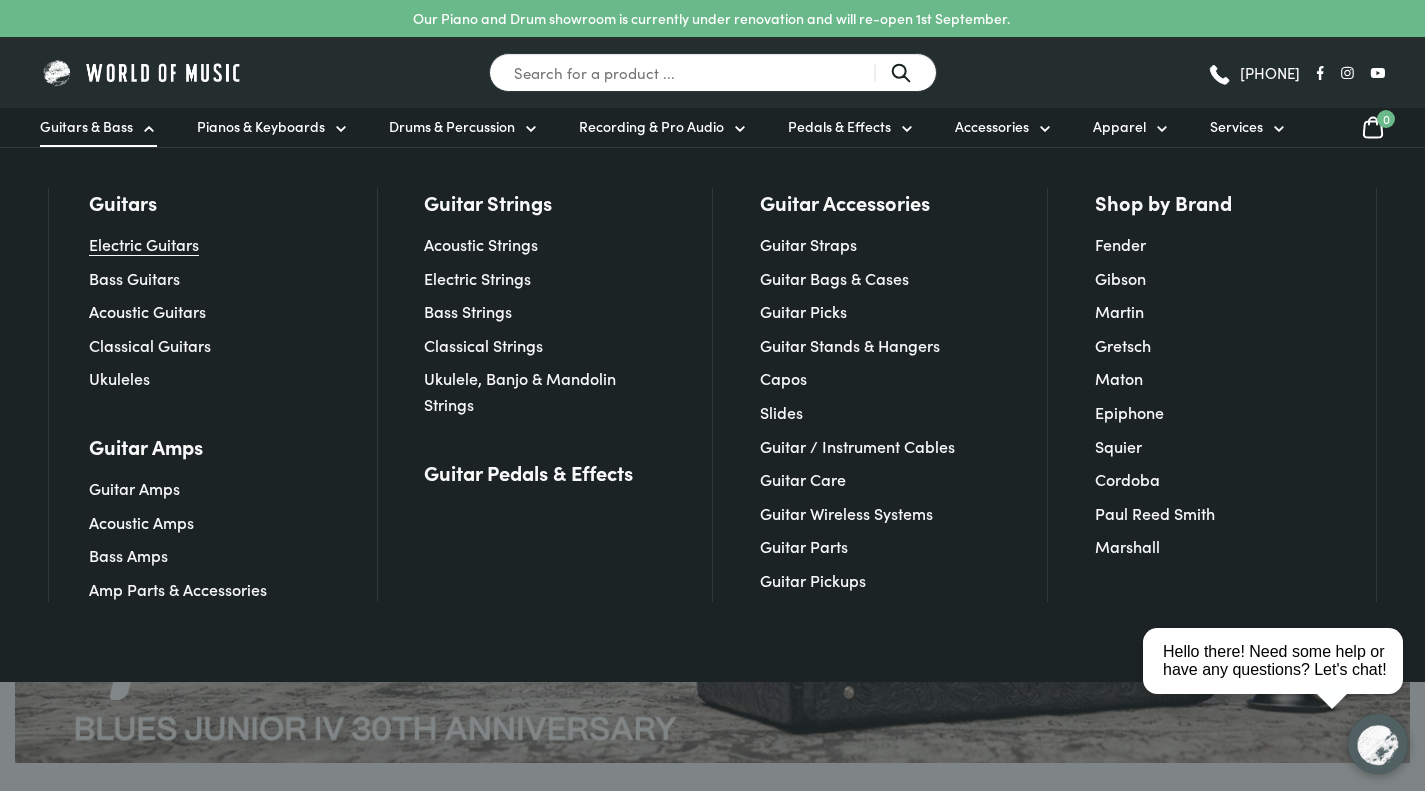 click on "Electric Guitars" at bounding box center [144, 244] 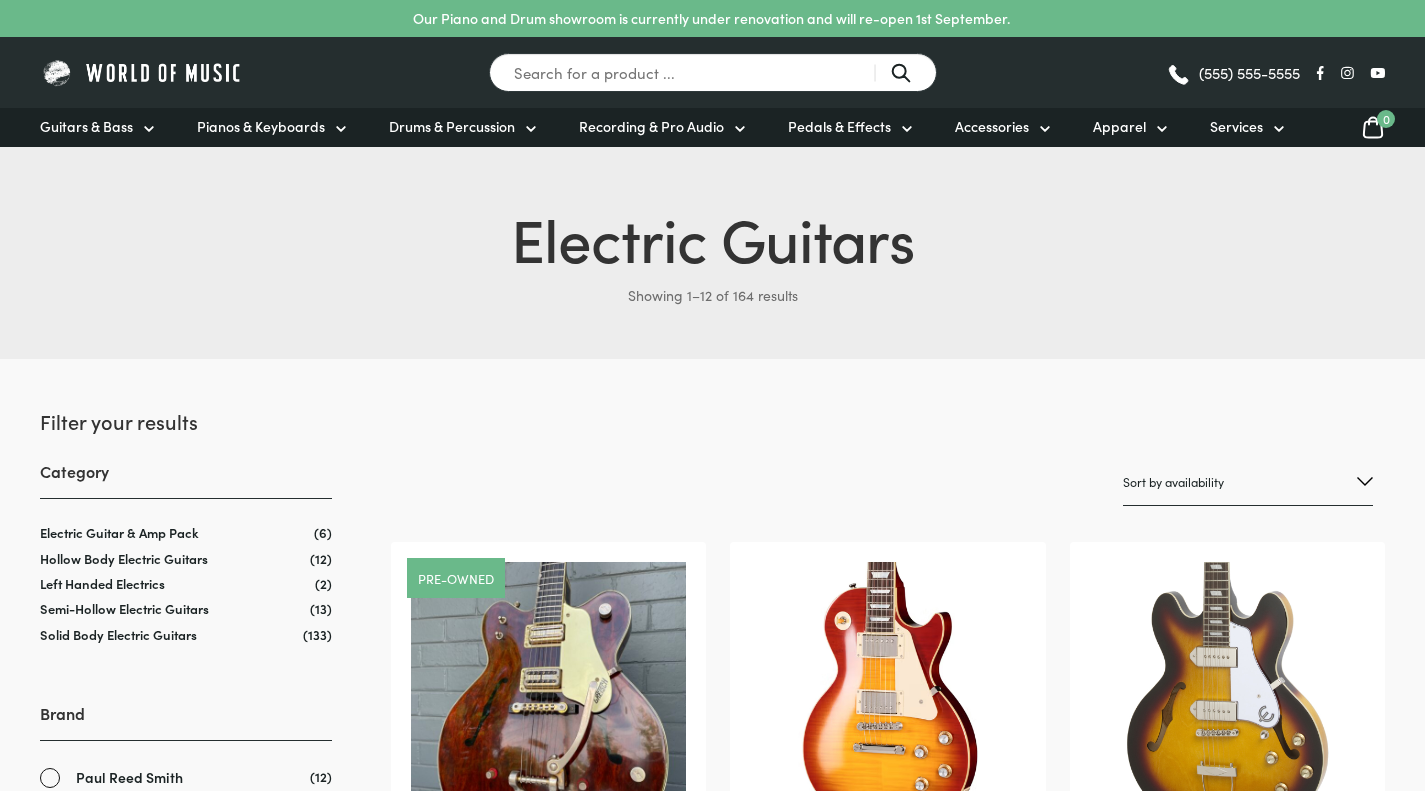 scroll, scrollTop: 0, scrollLeft: 0, axis: both 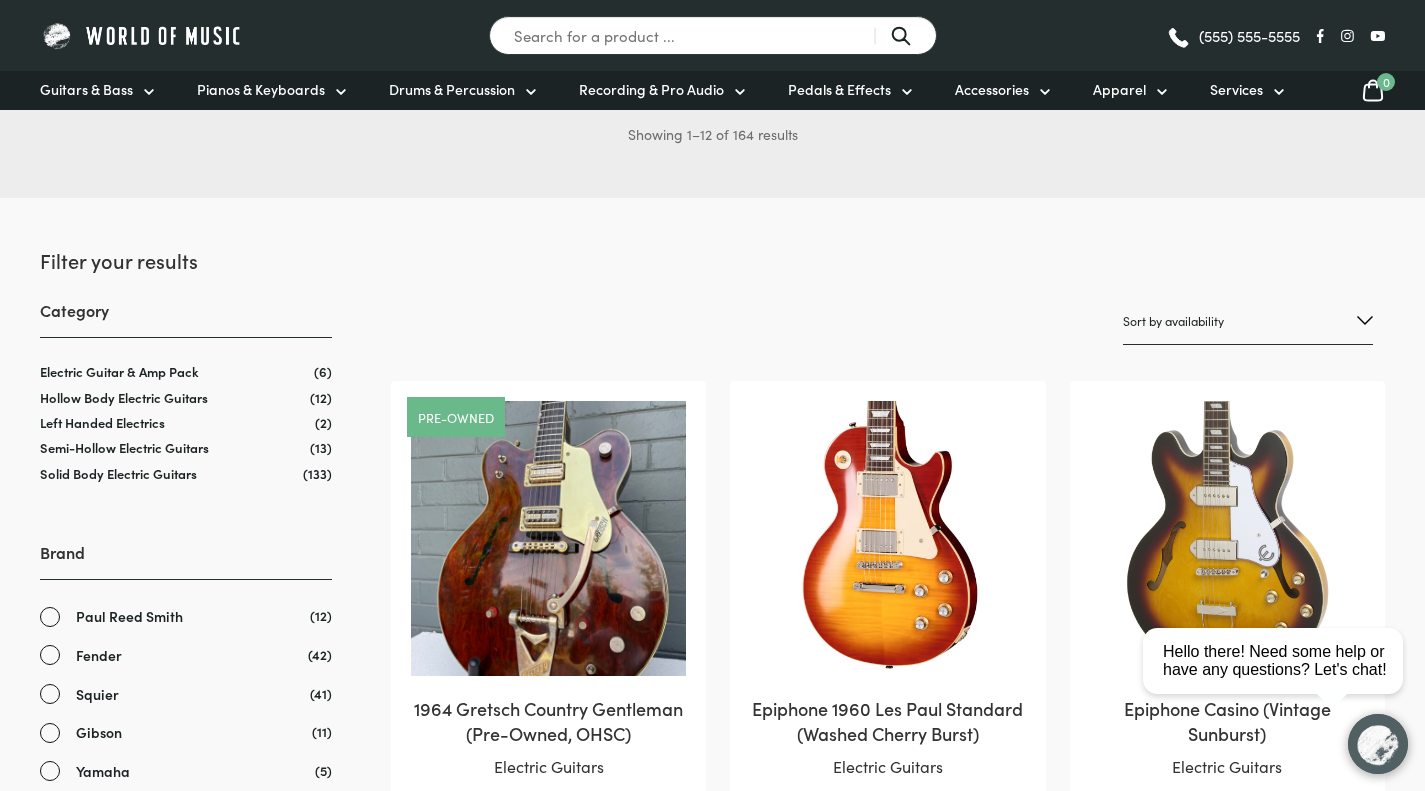 click on "Category Electric Guitar & Amp Pack   (6)
Hollow Body Electric Guitars   (12)
Left Handed Electrics   (2)
Semi-Hollow Electric Guitars   (13)
Solid Body Electric Guitars   (133)" at bounding box center [186, 390] 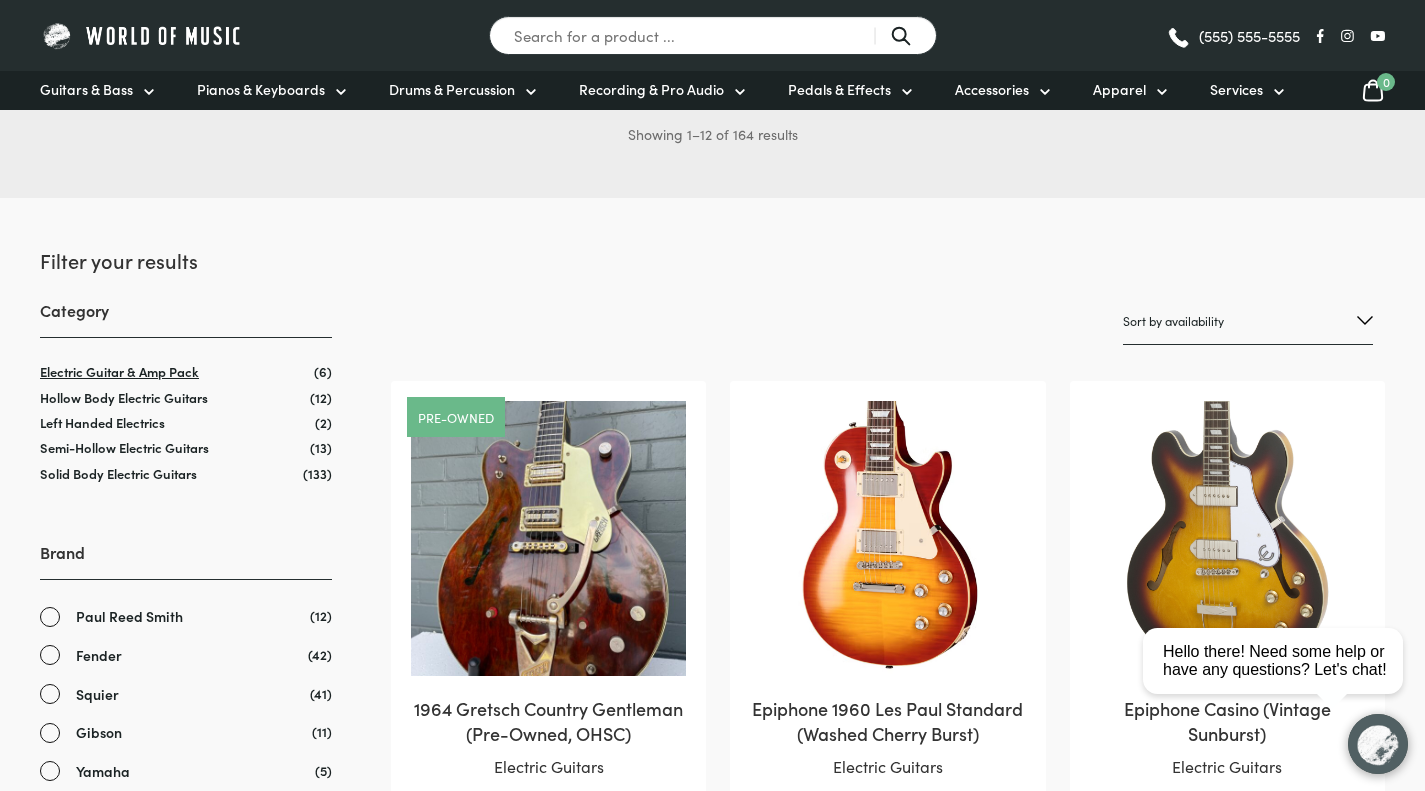 click on "Electric Guitar & Amp Pack" at bounding box center (119, 371) 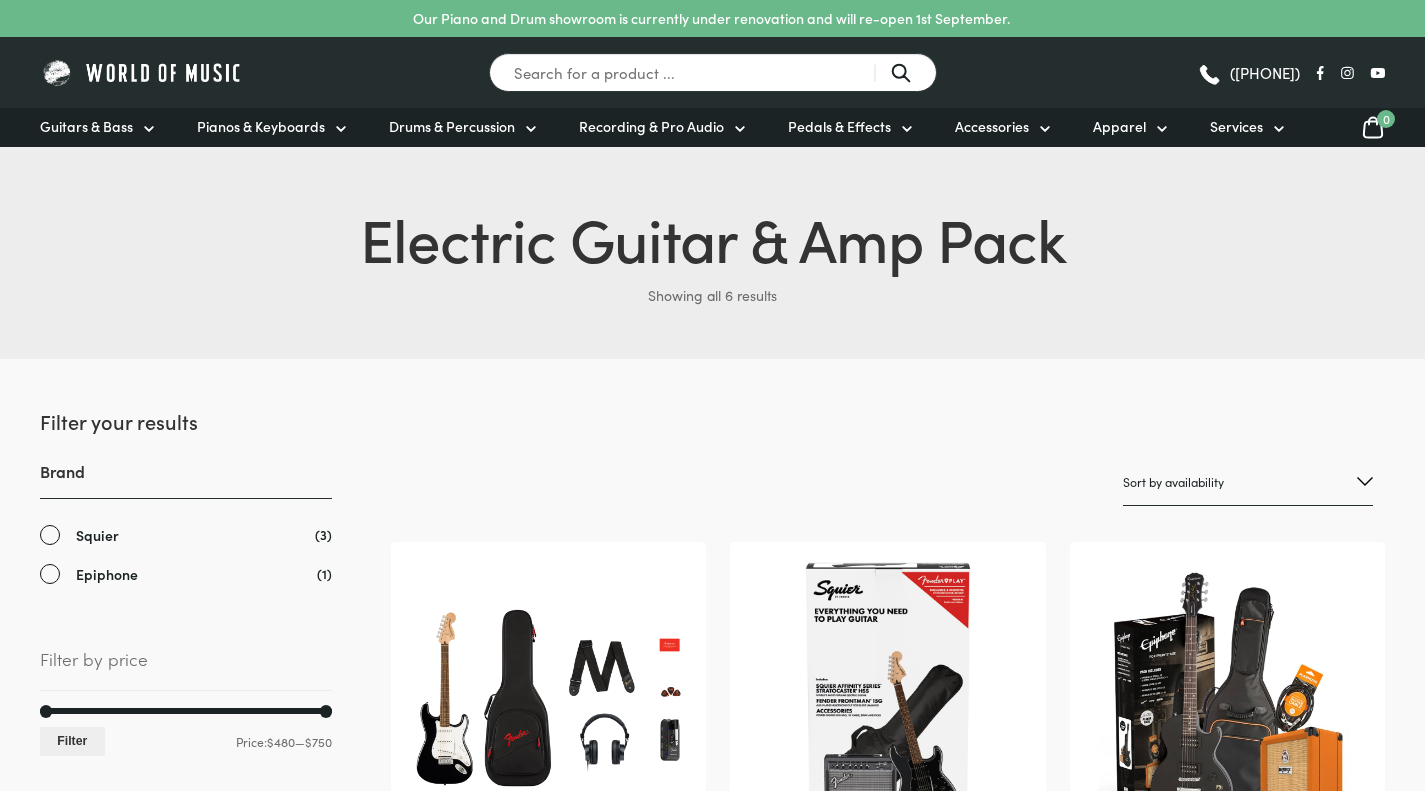 scroll, scrollTop: 0, scrollLeft: 0, axis: both 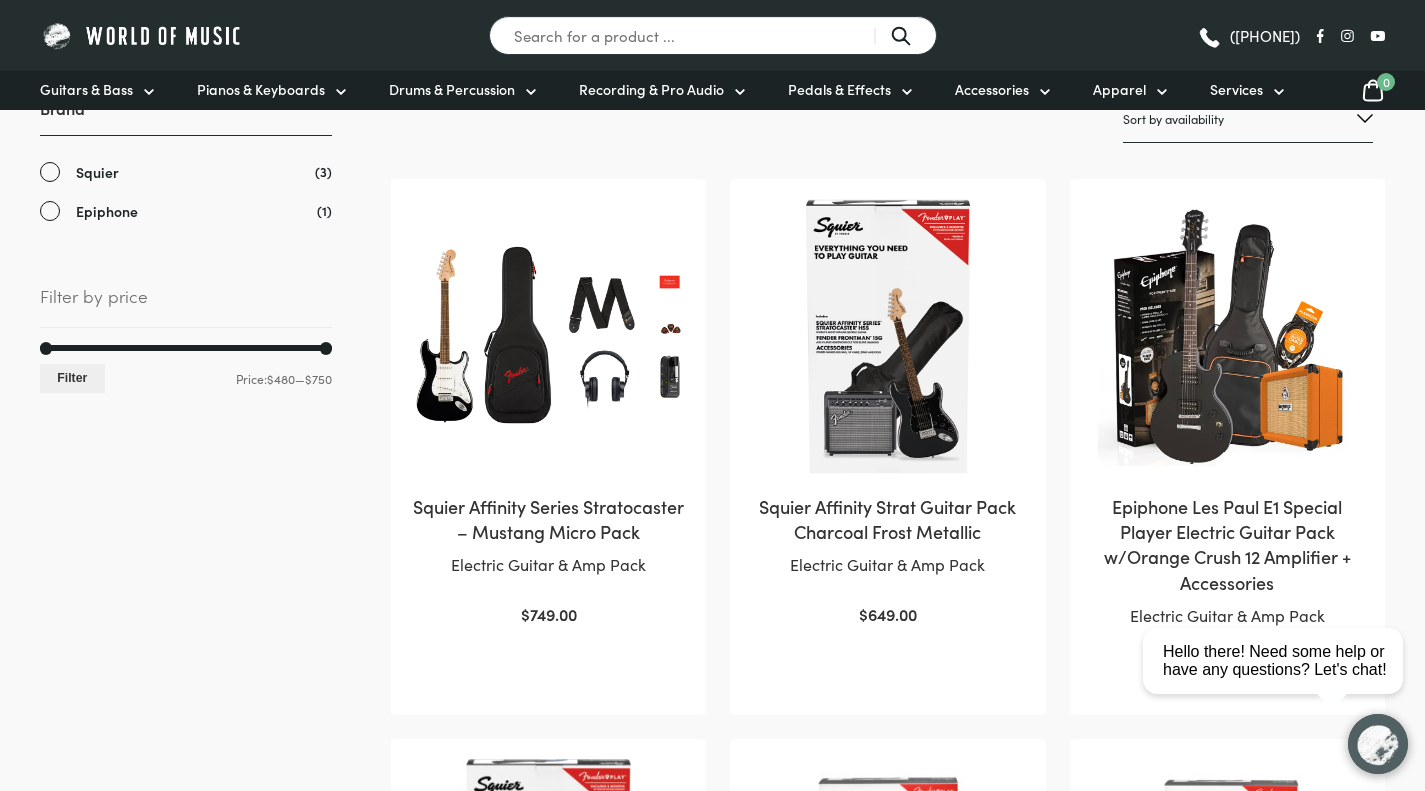 click at bounding box center [548, 336] 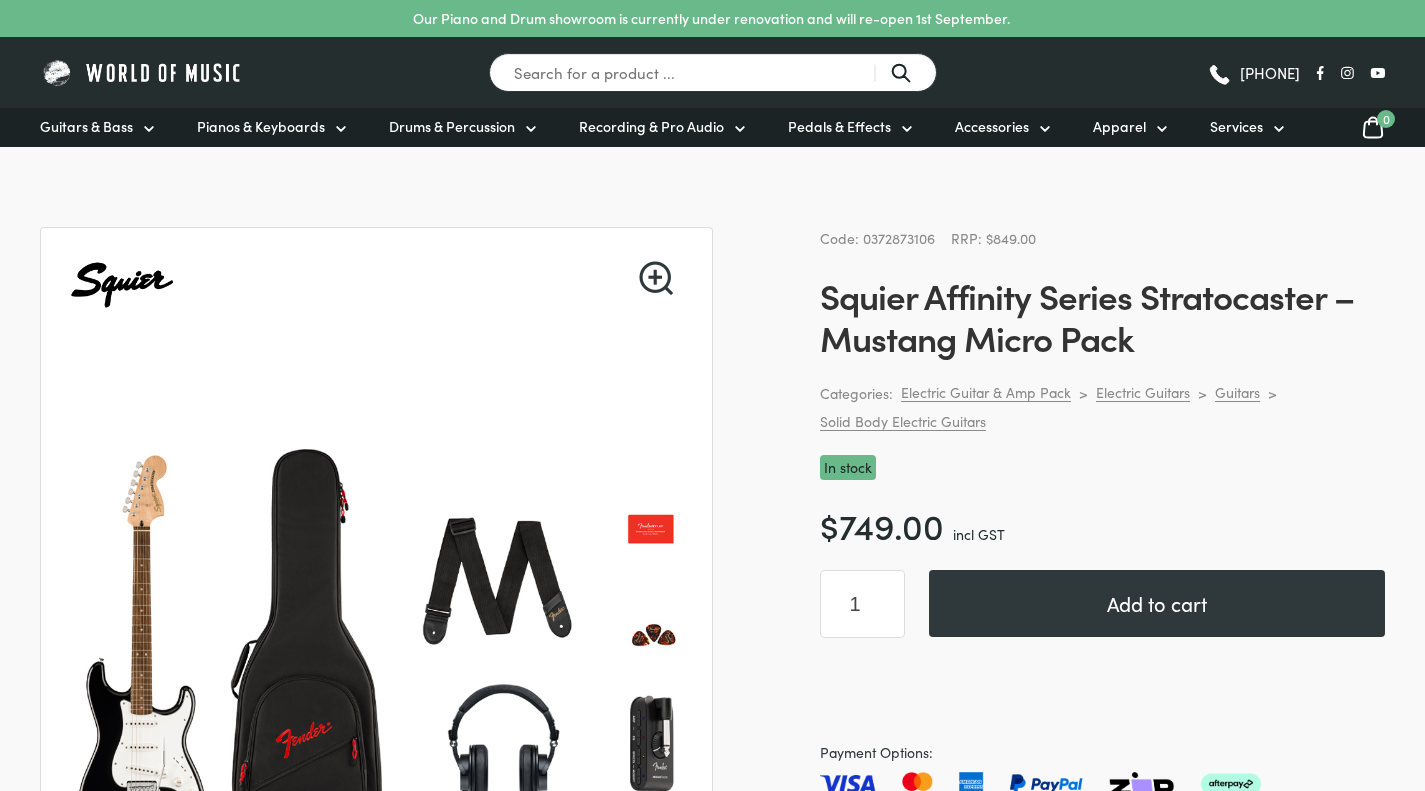 scroll, scrollTop: 0, scrollLeft: 0, axis: both 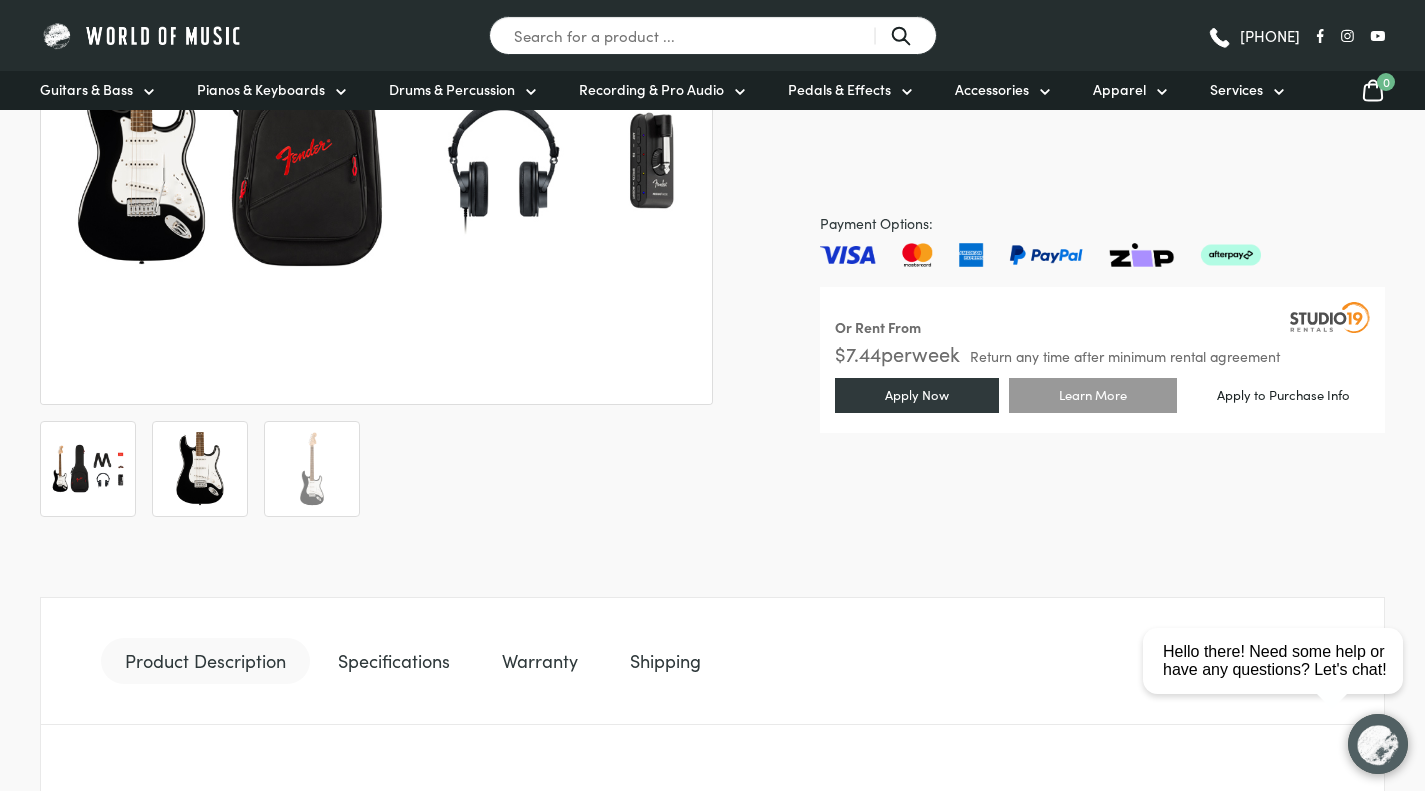 click at bounding box center [200, 469] 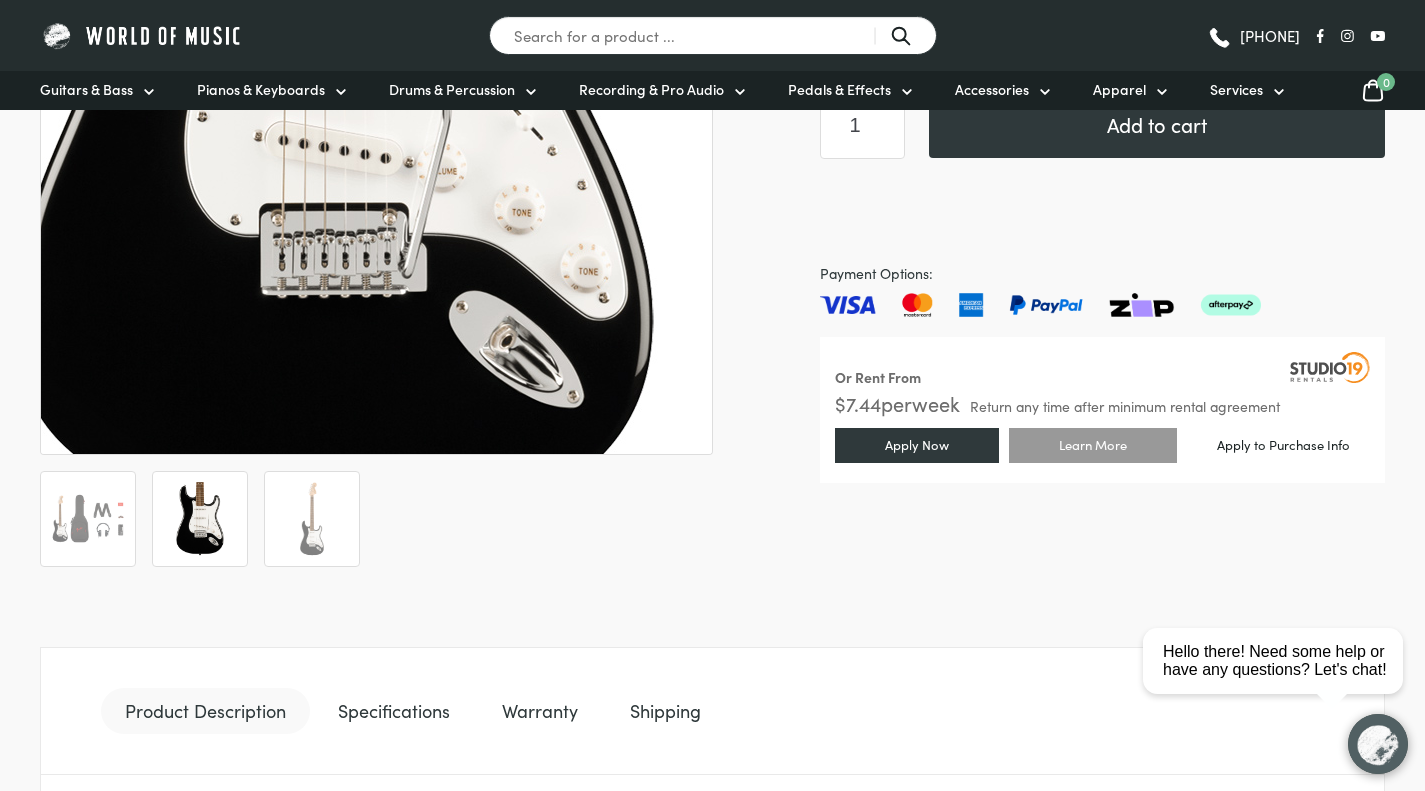 scroll, scrollTop: 568, scrollLeft: 0, axis: vertical 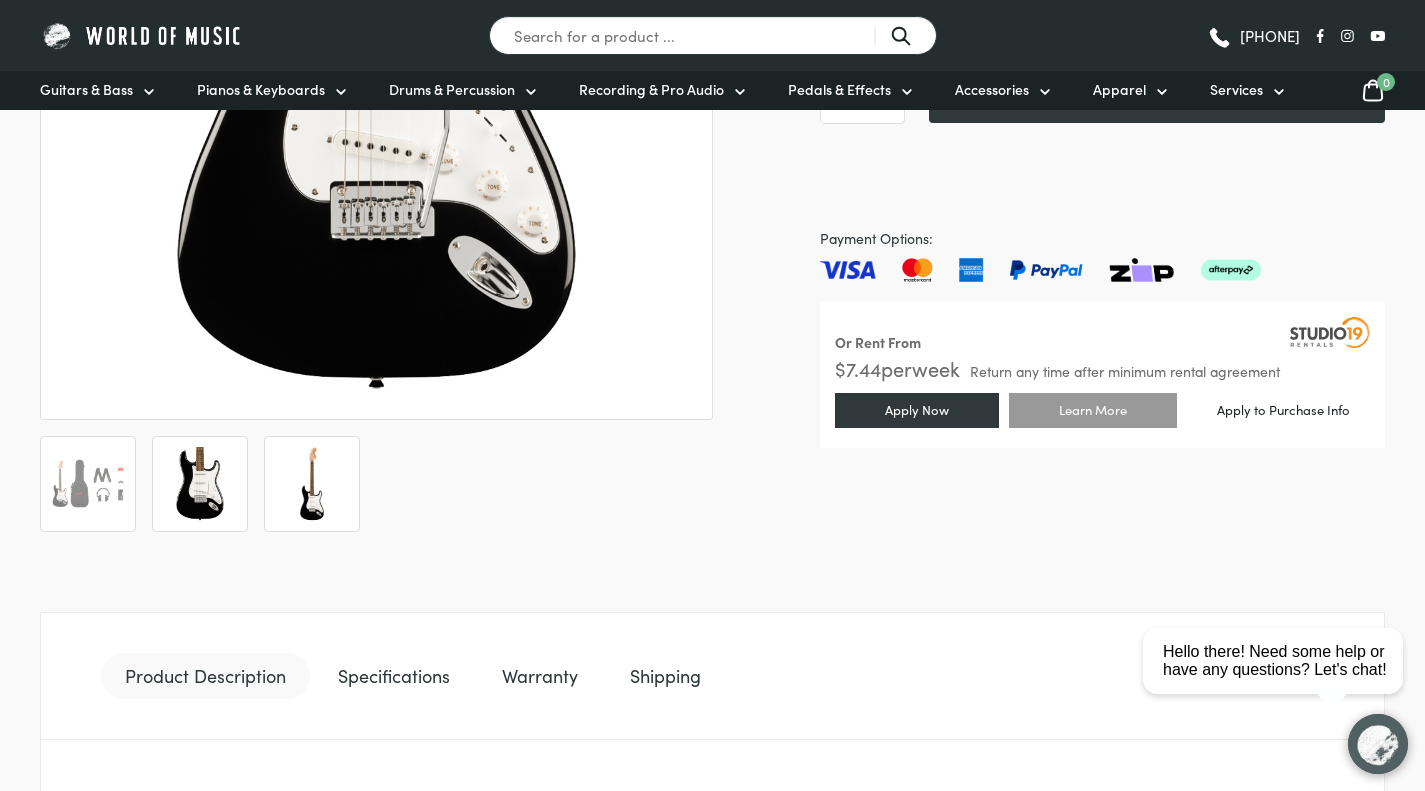 click at bounding box center (312, 484) 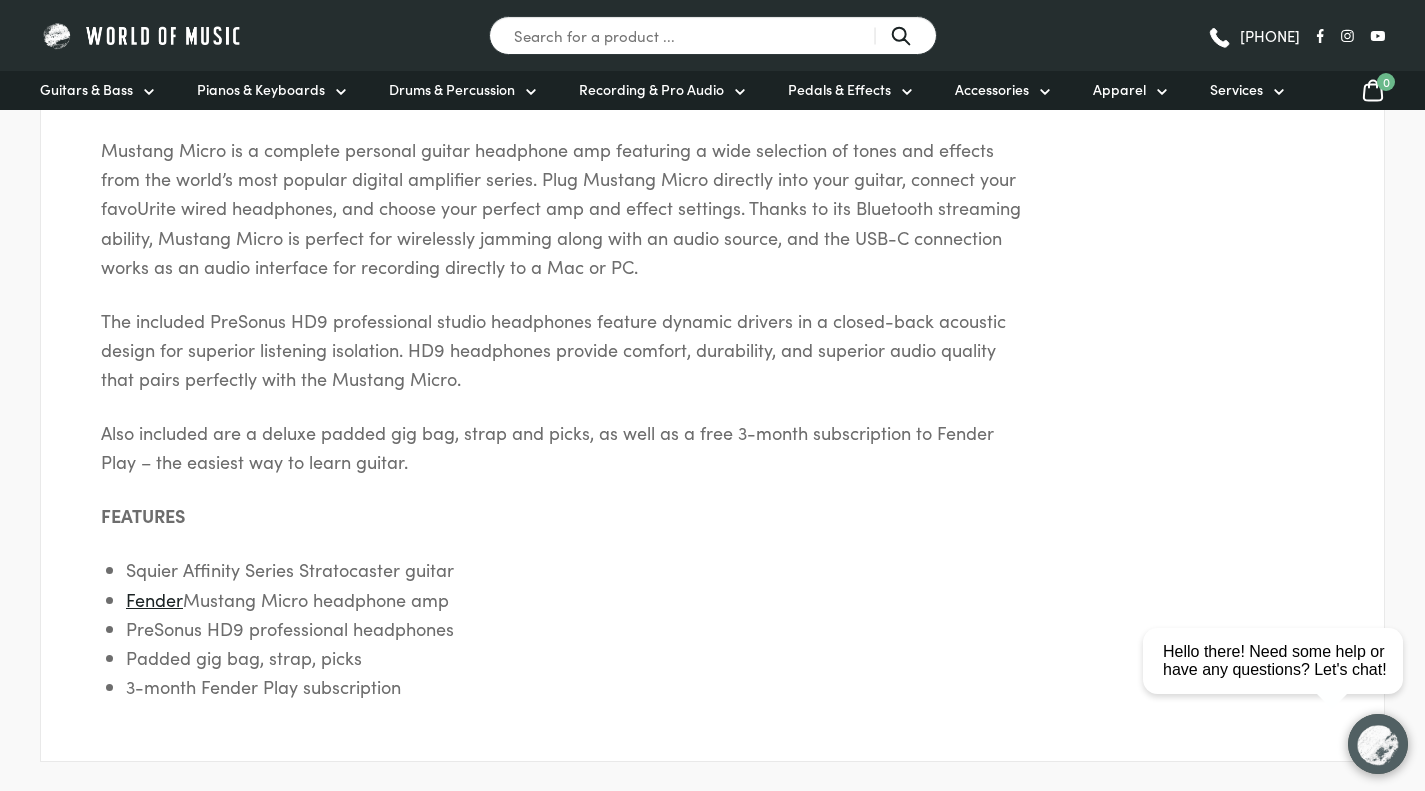 scroll, scrollTop: 1404, scrollLeft: 0, axis: vertical 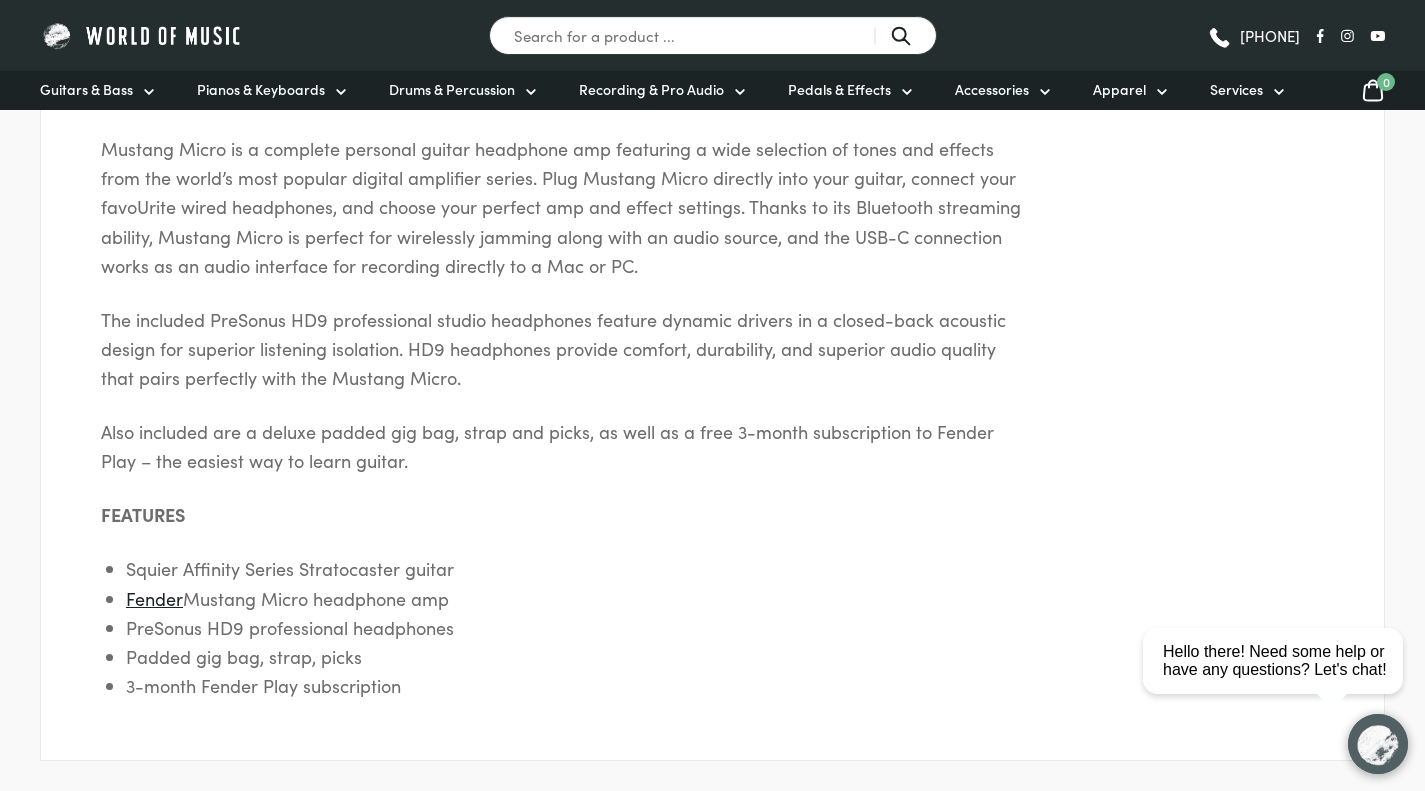 click on "SQUIER AFFINITY – STRATOCASTER – MUSTANG MICRO PACK
A superb gateway into the time-honoUred Fender family, the  Squier  Affinity Series Stratocaster delivers legendary design and quintessential tone for today’s aspiring guitar hero. Loaded with a trio of Squier single-coil Strat pickups for genre-defying sonic variety, and a synchronised tremolo bridge for inspiring string-bending effects, this model is ready to accompany any player at any stage.
Mustang Micro is a complete personal guitar headphone amp featuring a wide selection of tones and effects from the world’s most popular digital amplifier series. Plug Mustang Micro directly into your guitar, connect your favoUrite wired headphones, and choose your perfect amp and effect settings. Thanks to its Bluetooth streaming ability, Mustang Micro is perfect for wirelessly jamming along with an audio source, and the USB-C connection works as an audio interface for recording directly to a Mac or PC.
FEATURES
Fender" at bounding box center [712, 332] 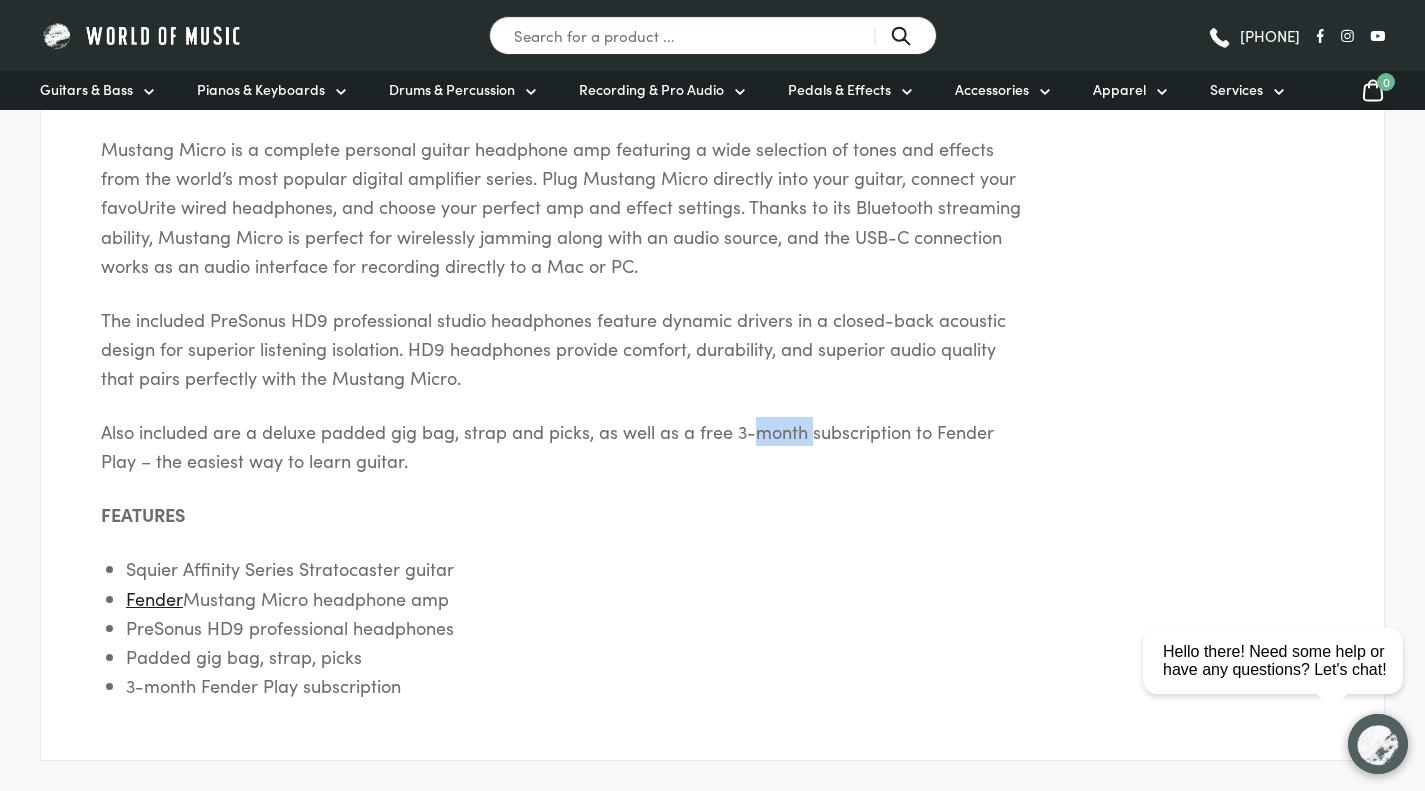 click on "SQUIER AFFINITY – STRATOCASTER – MUSTANG MICRO PACK
A superb gateway into the time-honoUred Fender family, the  Squier  Affinity Series Stratocaster delivers legendary design and quintessential tone for today’s aspiring guitar hero. Loaded with a trio of Squier single-coil Strat pickups for genre-defying sonic variety, and a synchronised tremolo bridge for inspiring string-bending effects, this model is ready to accompany any player at any stage.
Mustang Micro is a complete personal guitar headphone amp featuring a wide selection of tones and effects from the world’s most popular digital amplifier series. Plug Mustang Micro directly into your guitar, connect your favoUrite wired headphones, and choose your perfect amp and effect settings. Thanks to its Bluetooth streaming ability, Mustang Micro is perfect for wirelessly jamming along with an audio source, and the USB-C connection works as an audio interface for recording directly to a Mac or PC.
FEATURES
Fender" at bounding box center (712, 332) 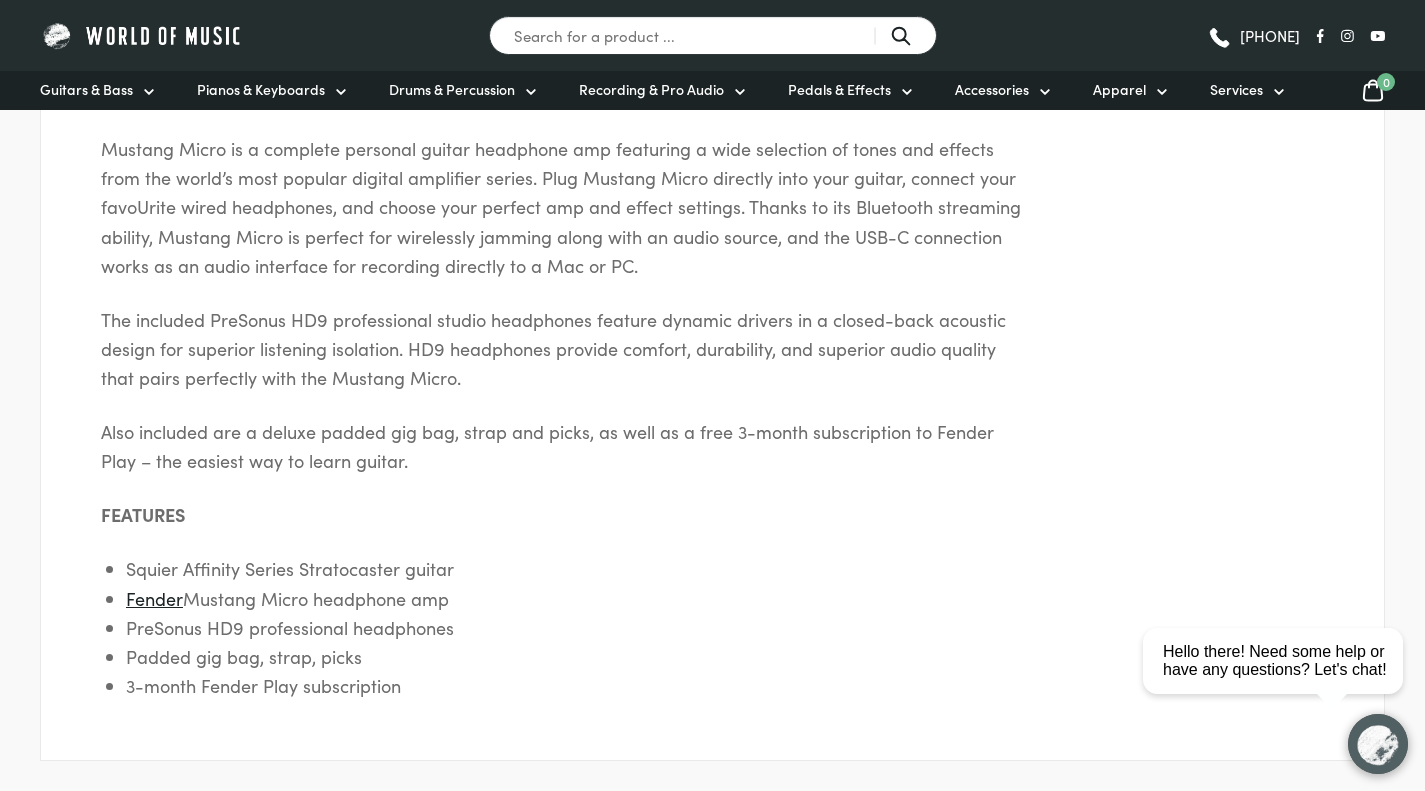 click on "Squier Affinity Series Stratocaster guitar" at bounding box center [586, 568] 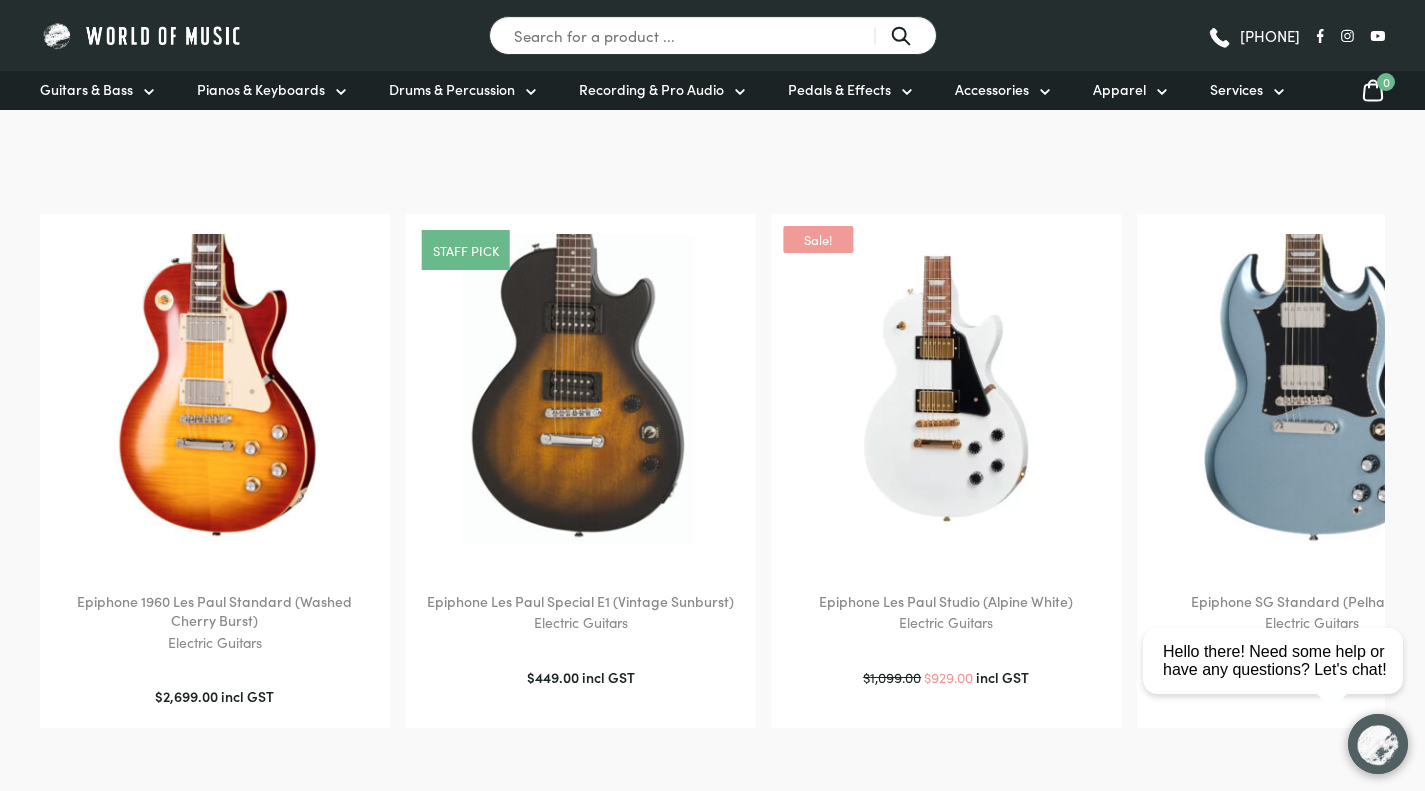 scroll, scrollTop: 2206, scrollLeft: 0, axis: vertical 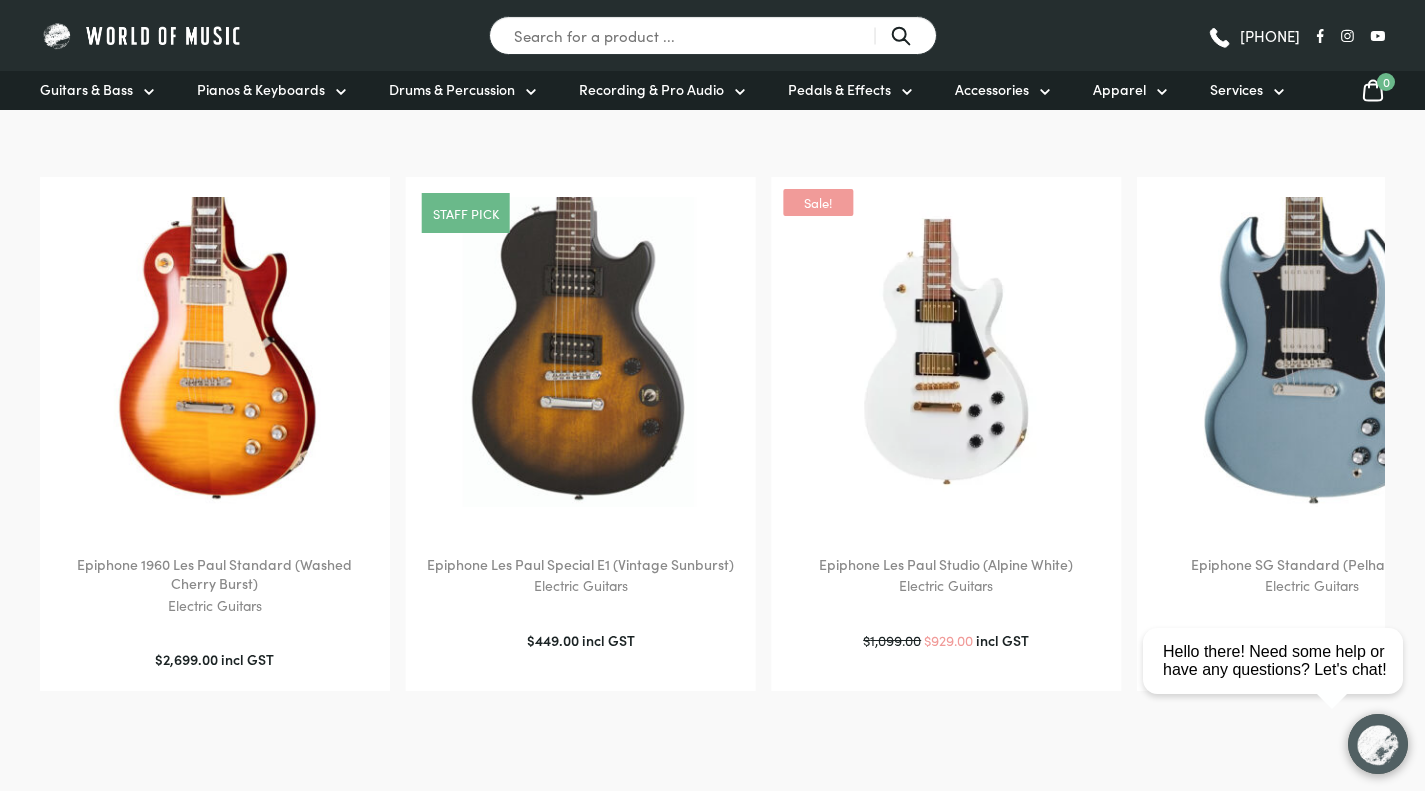 click at bounding box center [581, 352] 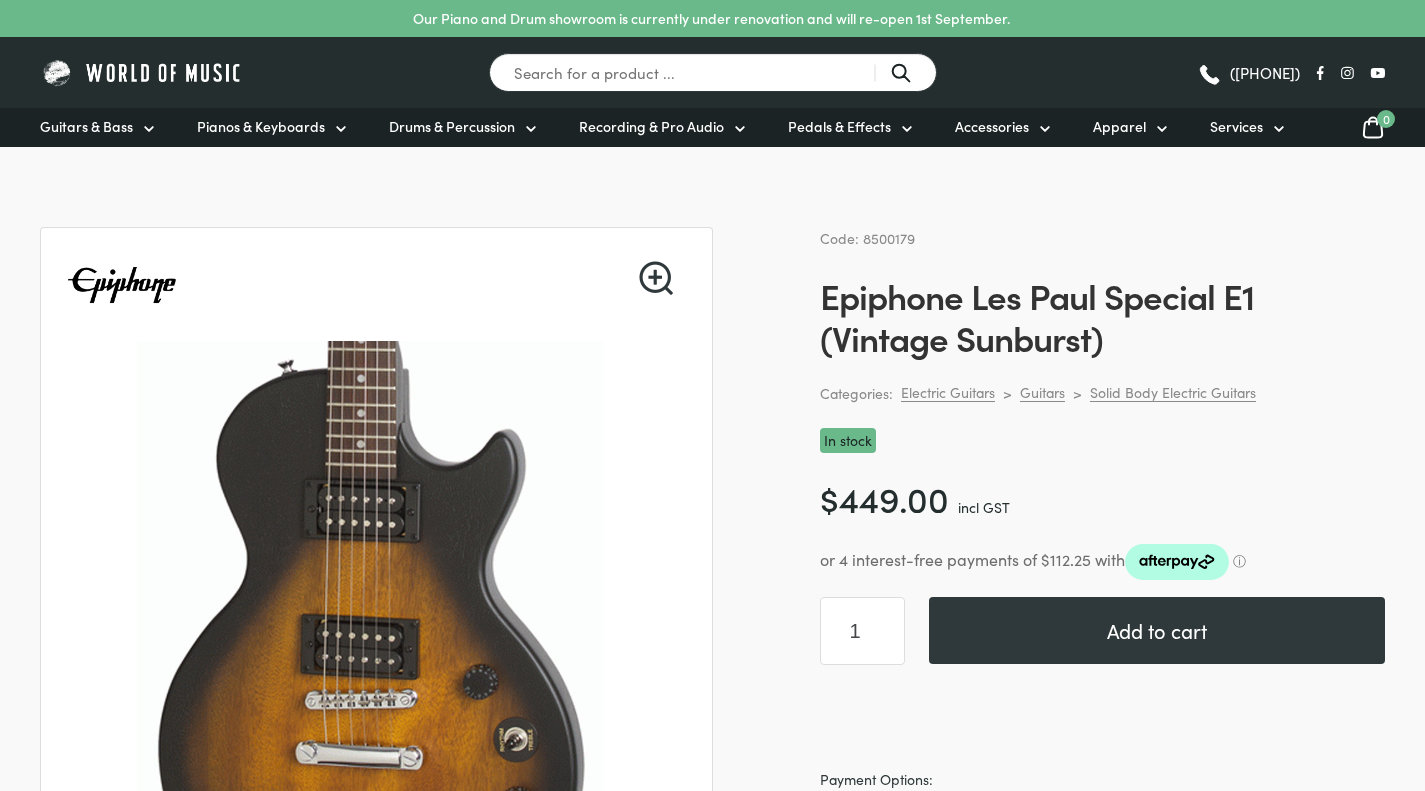 scroll, scrollTop: 0, scrollLeft: 0, axis: both 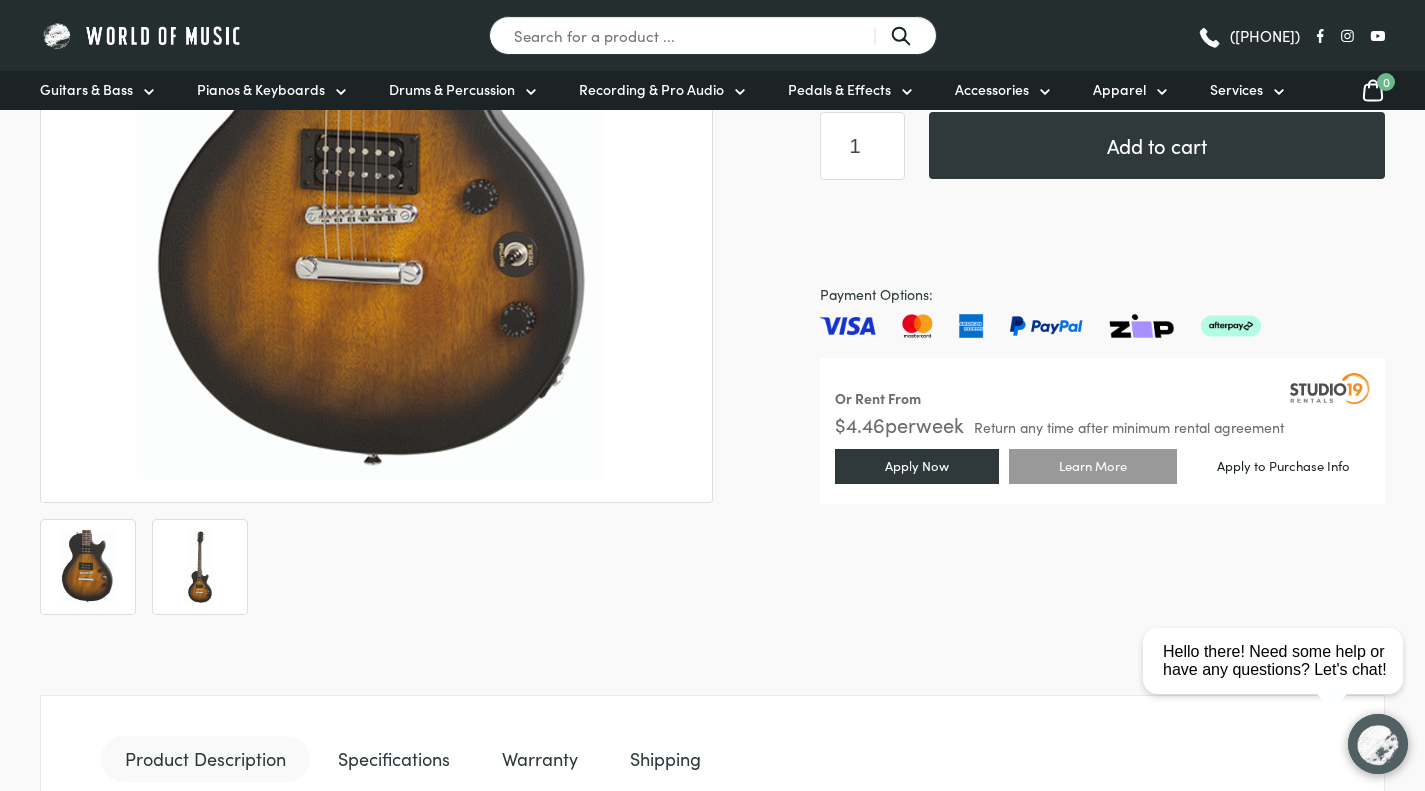 click at bounding box center (200, 567) 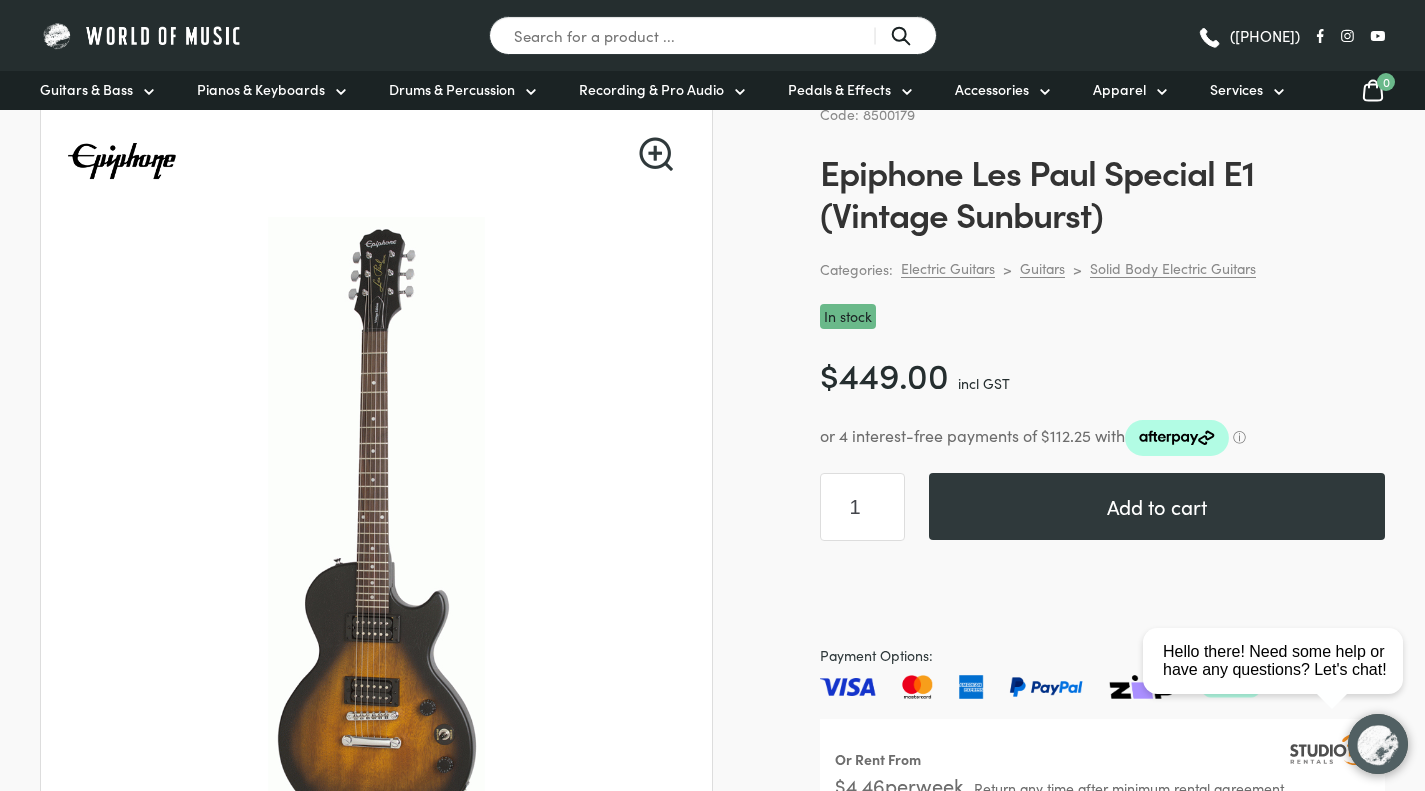 scroll, scrollTop: 0, scrollLeft: 0, axis: both 